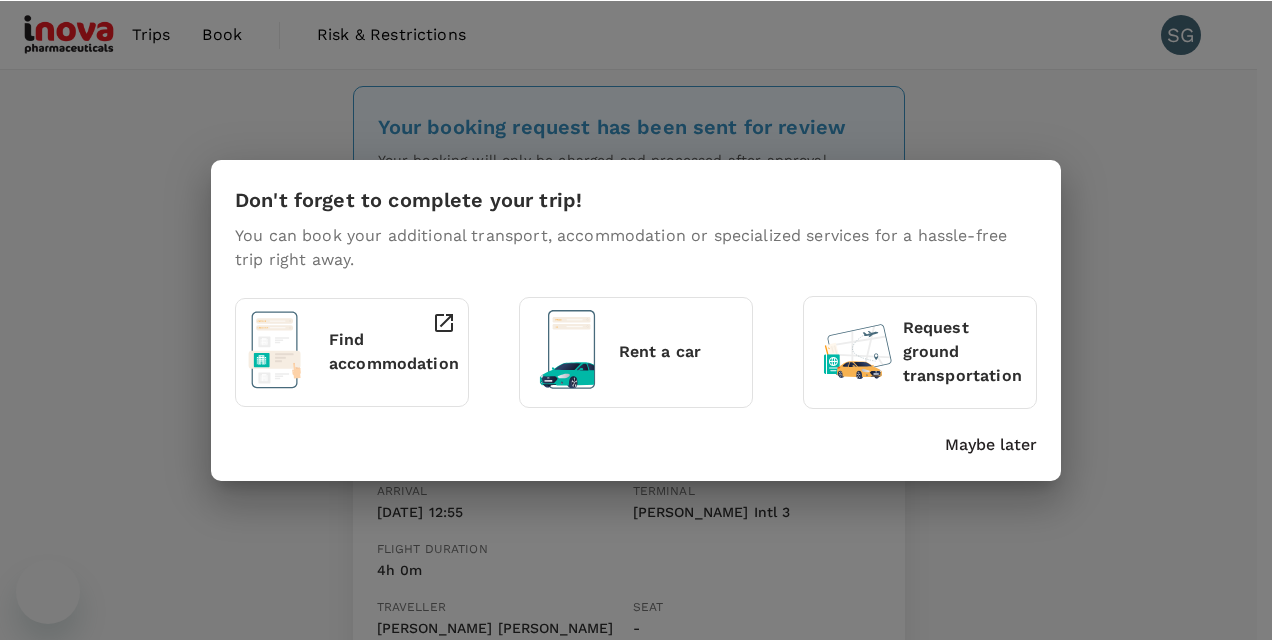 scroll, scrollTop: 0, scrollLeft: 0, axis: both 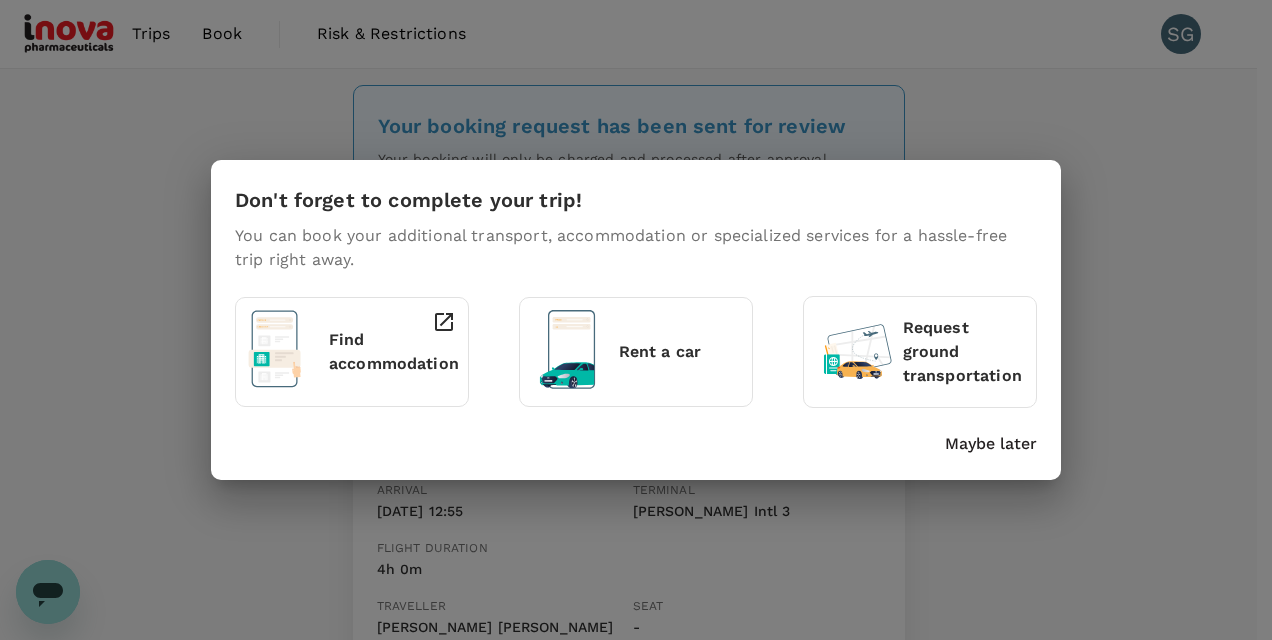 click on "Maybe later" at bounding box center [991, 444] 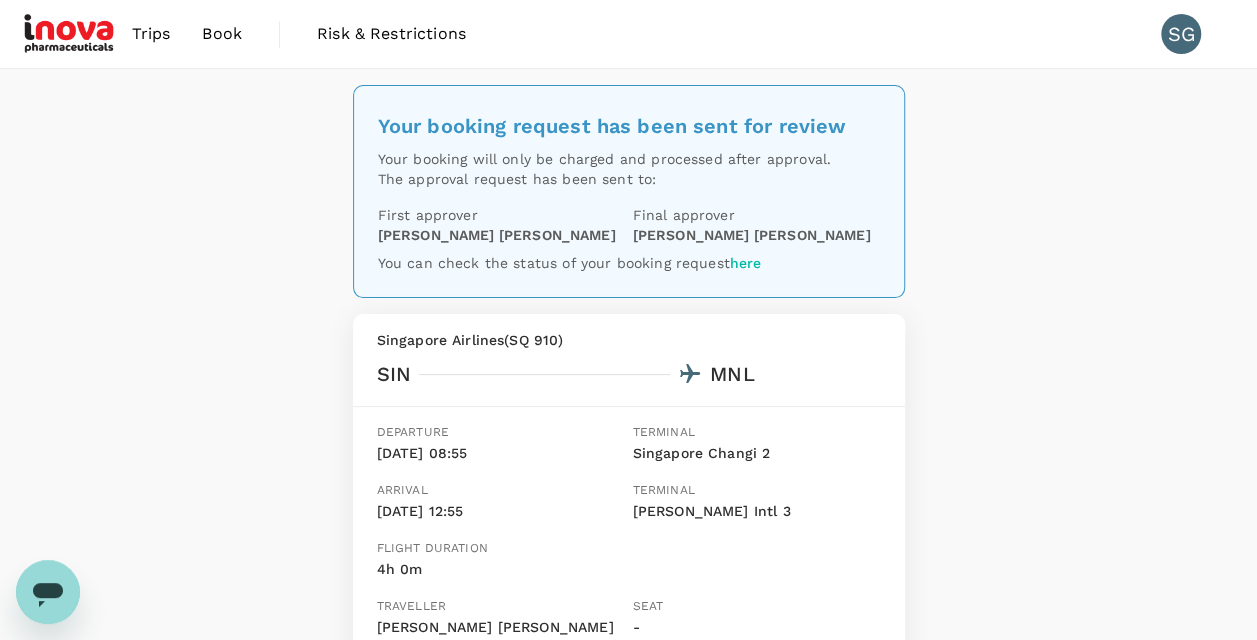 click on "here" at bounding box center (746, 263) 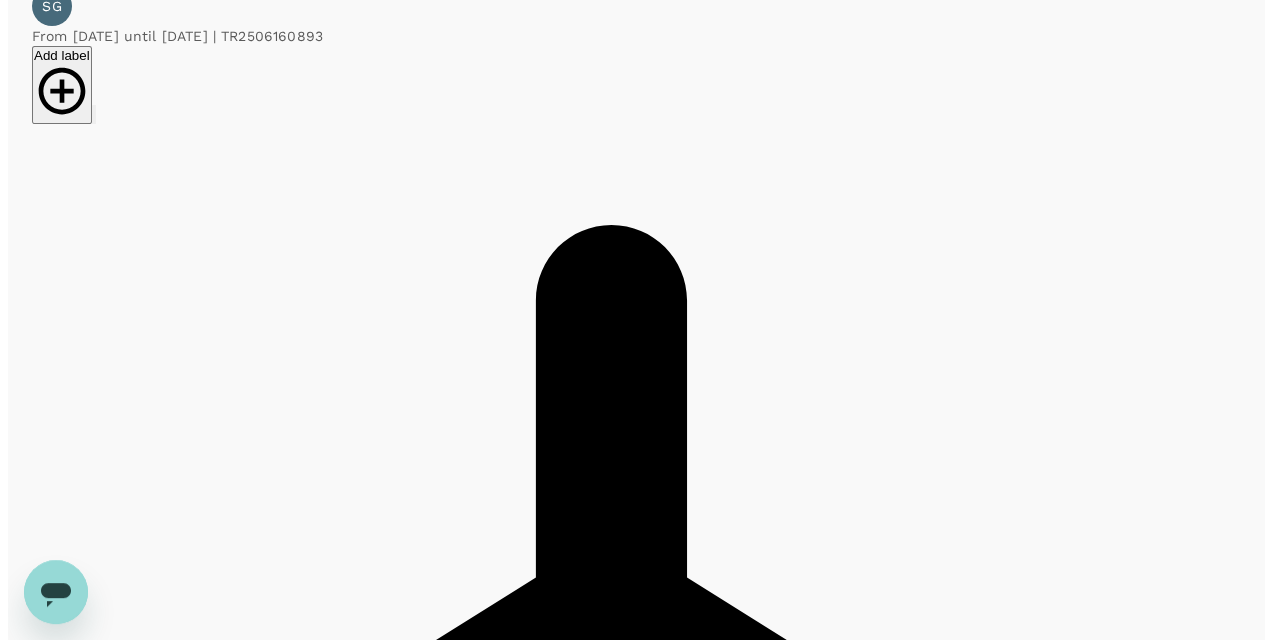 scroll, scrollTop: 0, scrollLeft: 0, axis: both 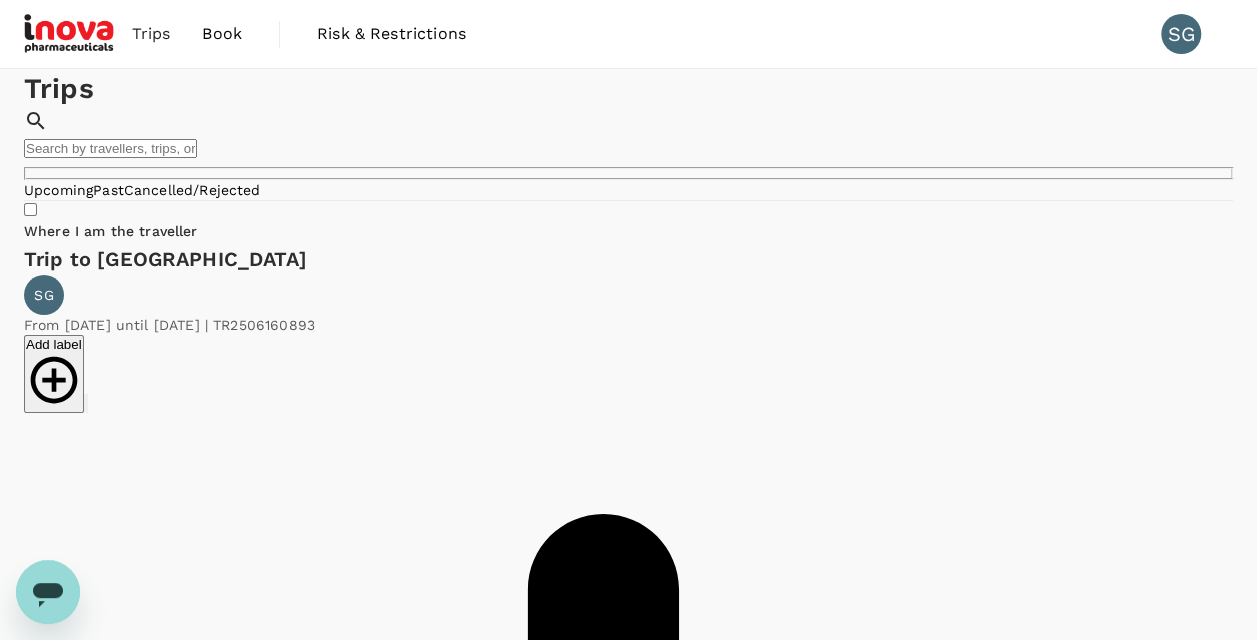 click on "Cancelled/Rejected" at bounding box center (192, 190) 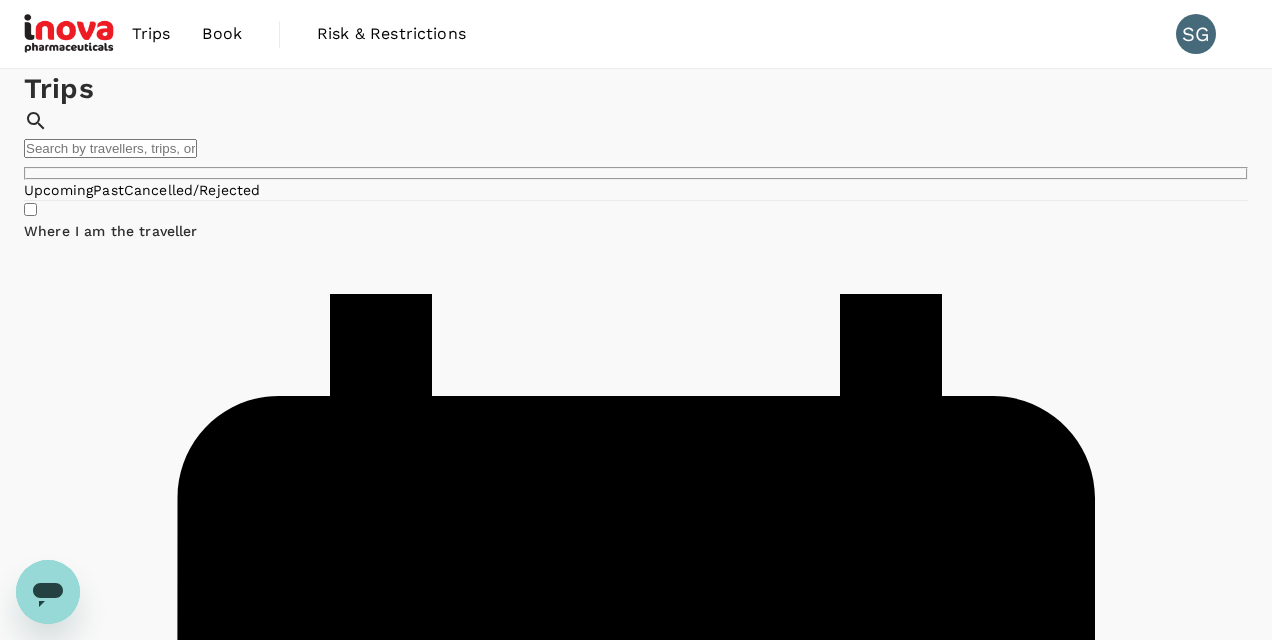 click on "Trips" at bounding box center [151, 34] 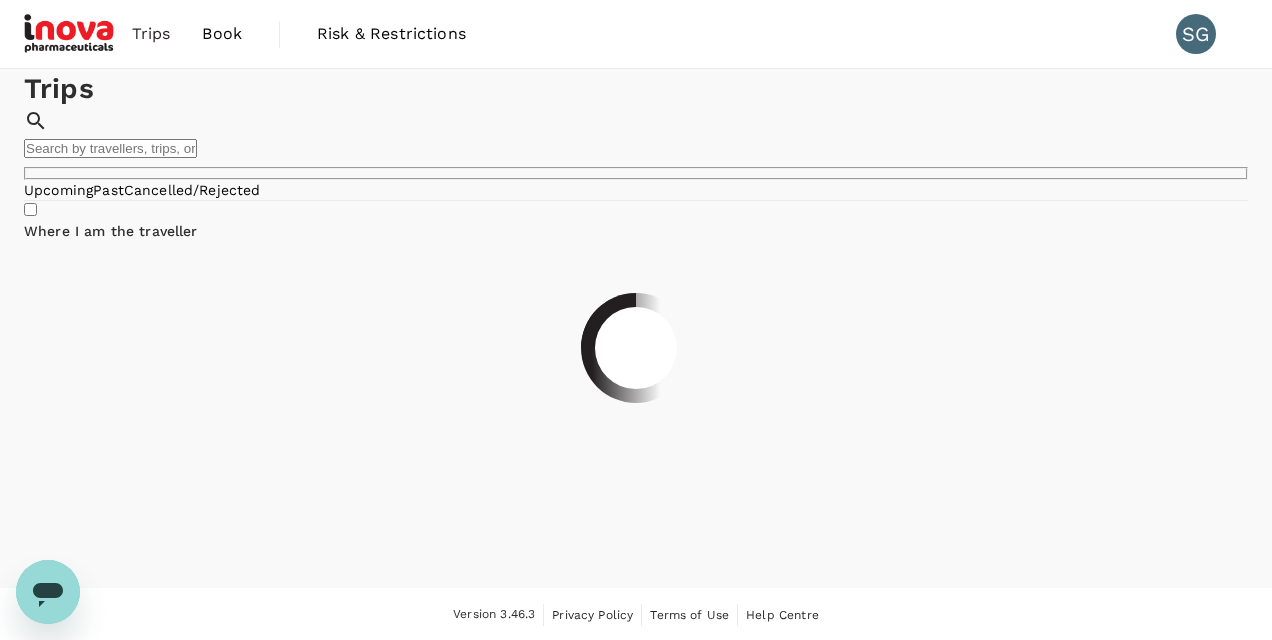 click at bounding box center [70, 34] 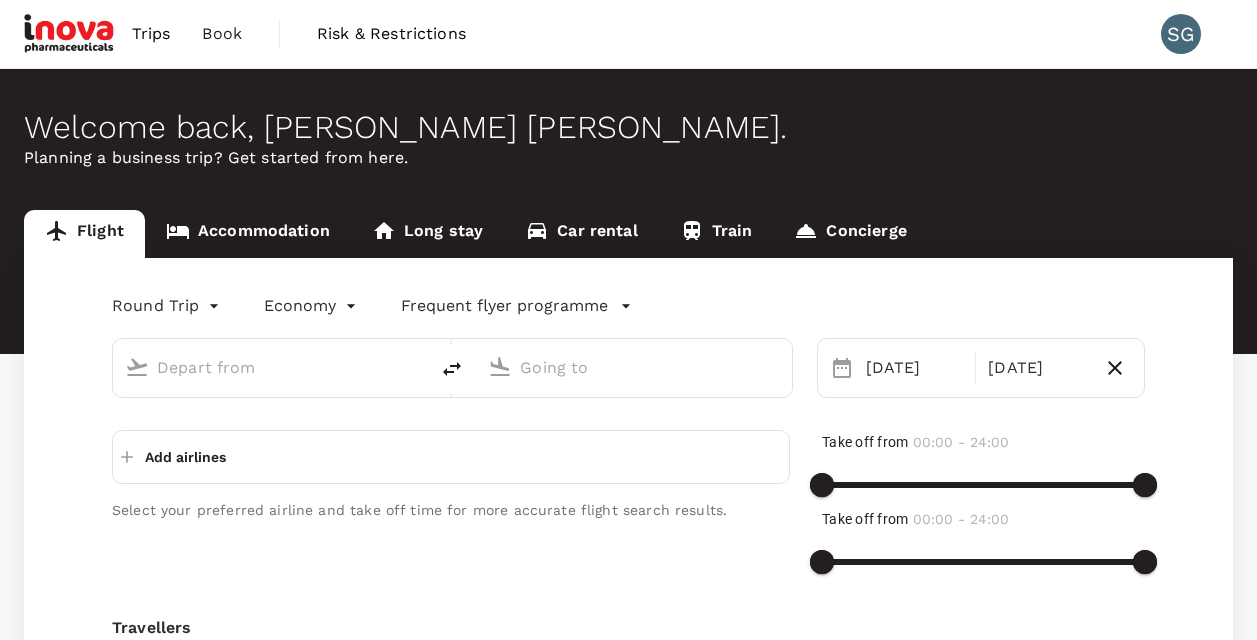 scroll, scrollTop: 0, scrollLeft: 0, axis: both 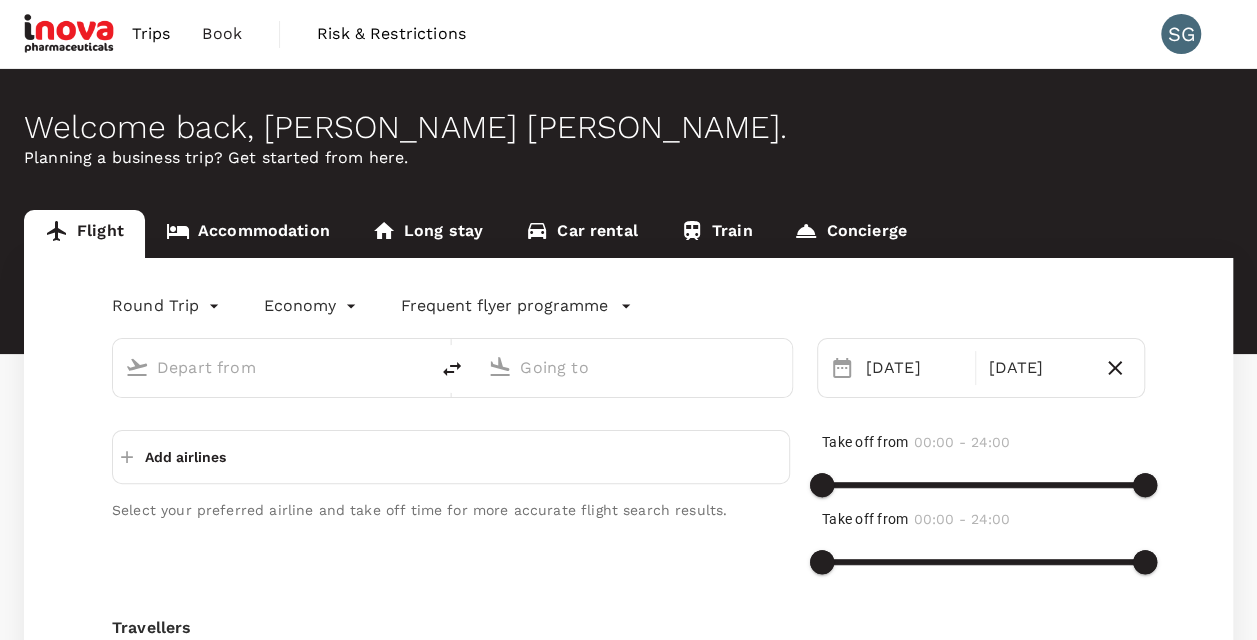 type on "Singapore Changi (SIN)" 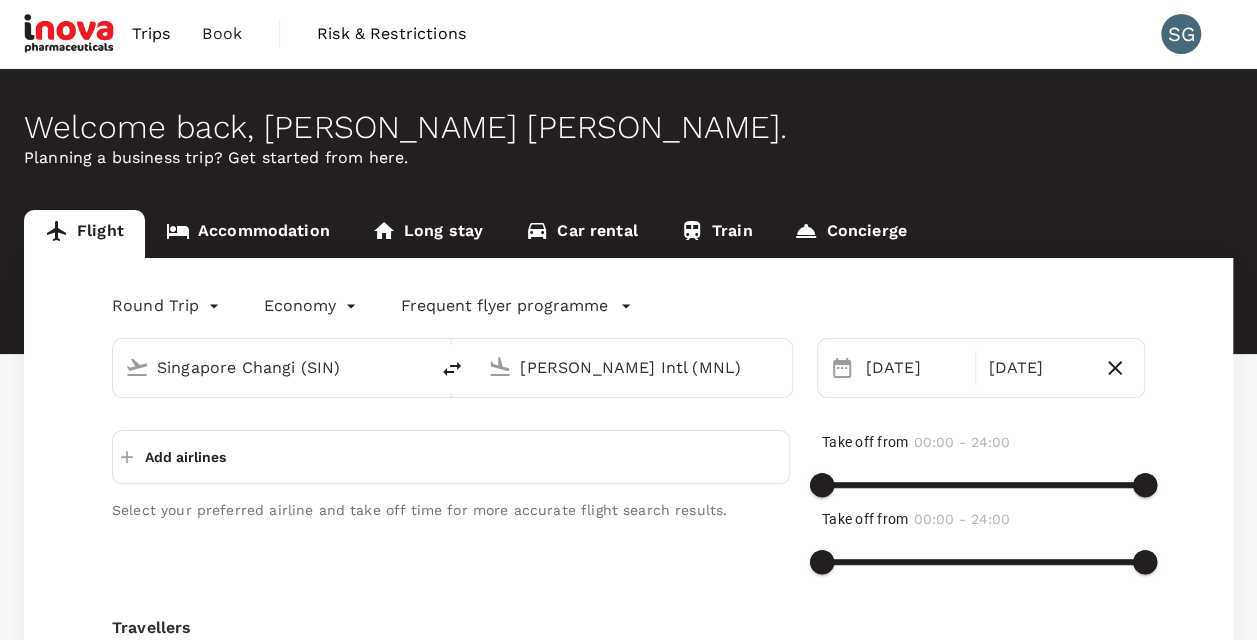 type 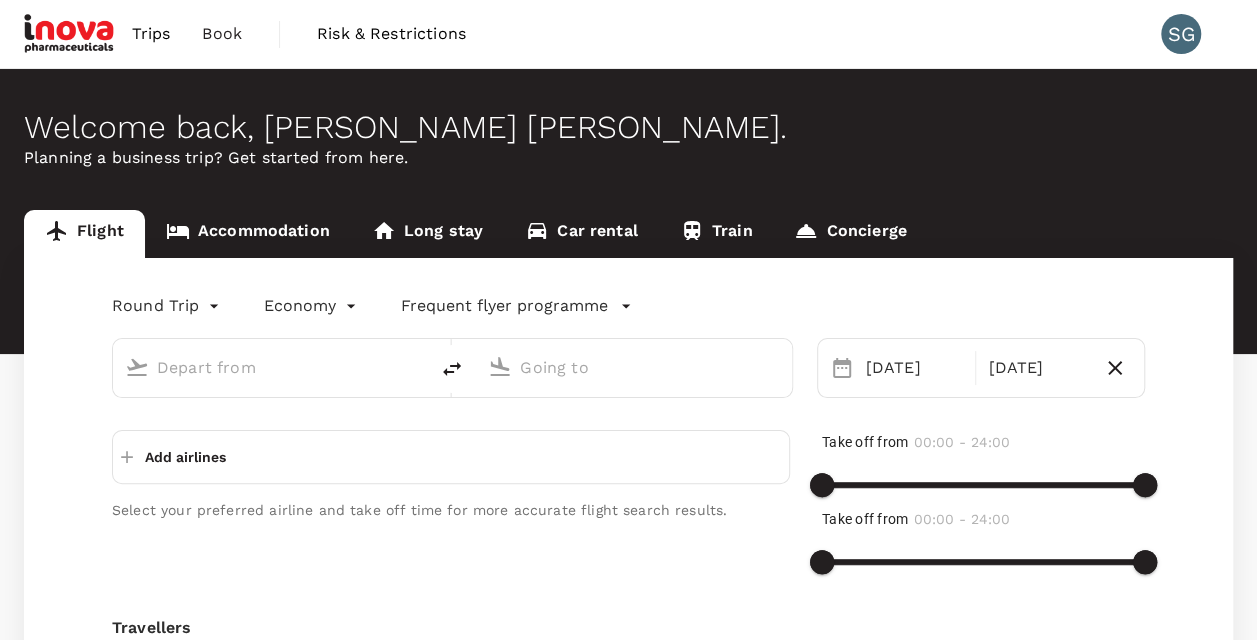 type on "Singapore Changi (SIN)" 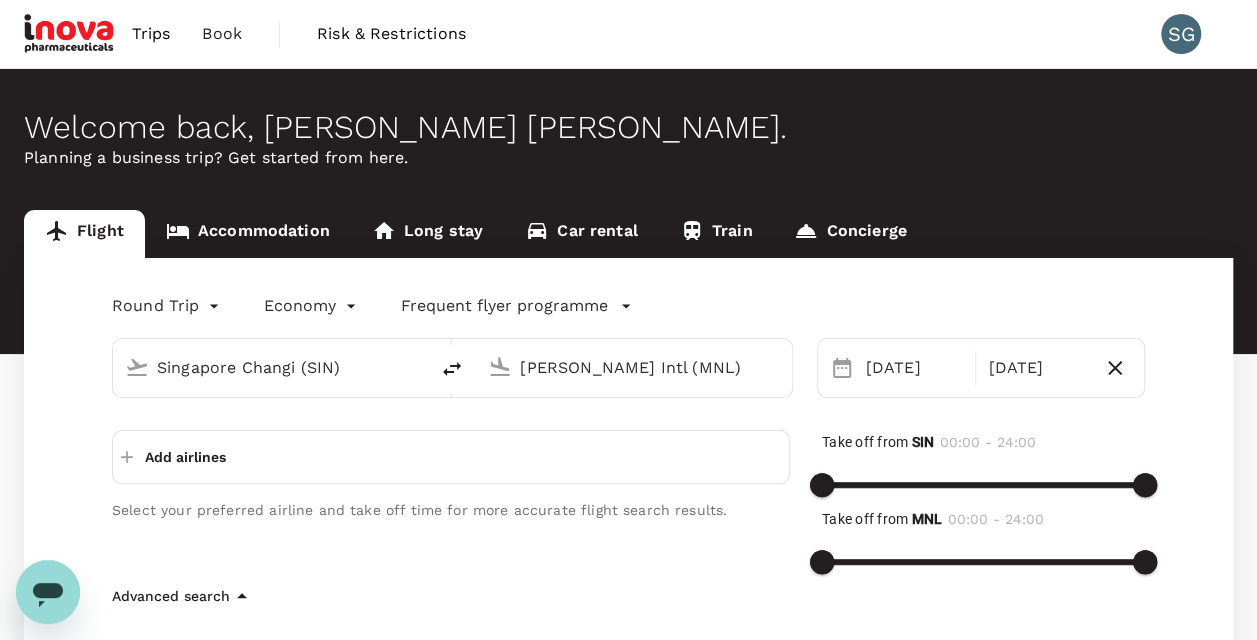 scroll, scrollTop: 0, scrollLeft: 0, axis: both 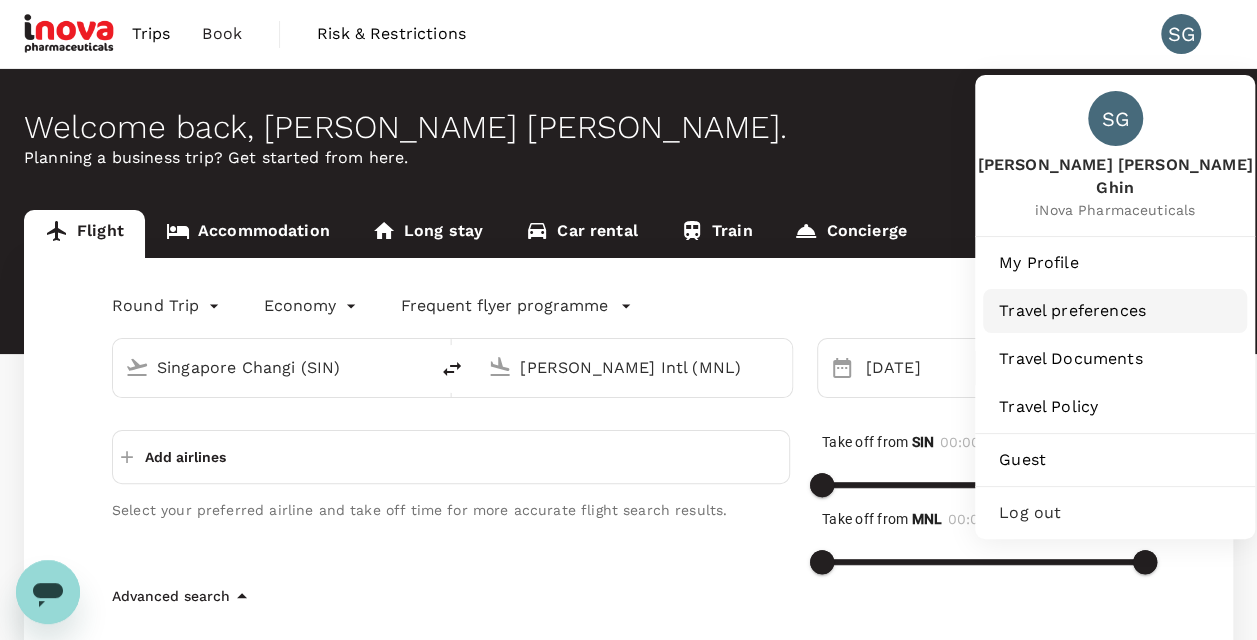 click on "Travel preferences" at bounding box center [1115, 311] 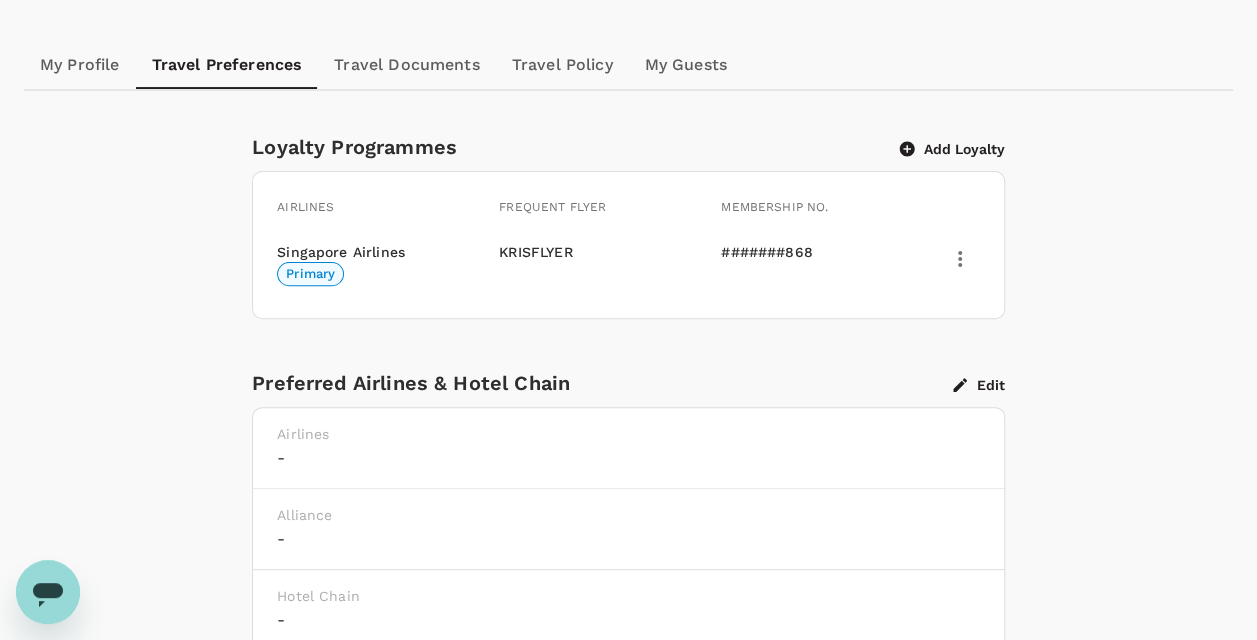 scroll, scrollTop: 200, scrollLeft: 0, axis: vertical 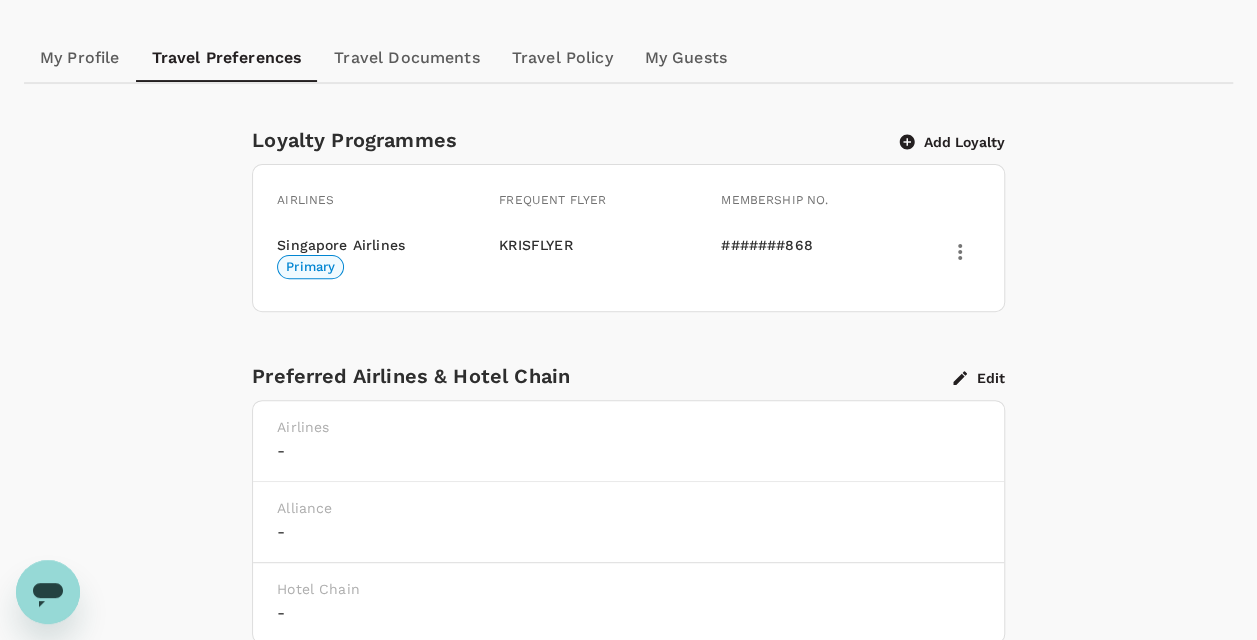 click on "My Profile" at bounding box center (80, 58) 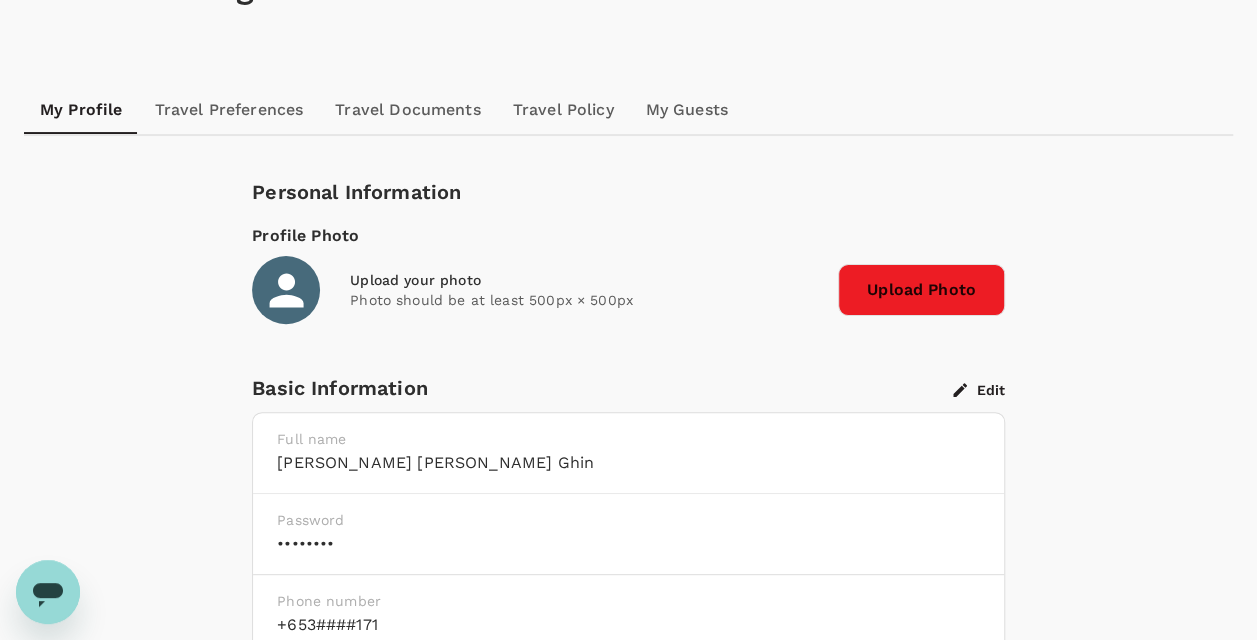 scroll, scrollTop: 0, scrollLeft: 0, axis: both 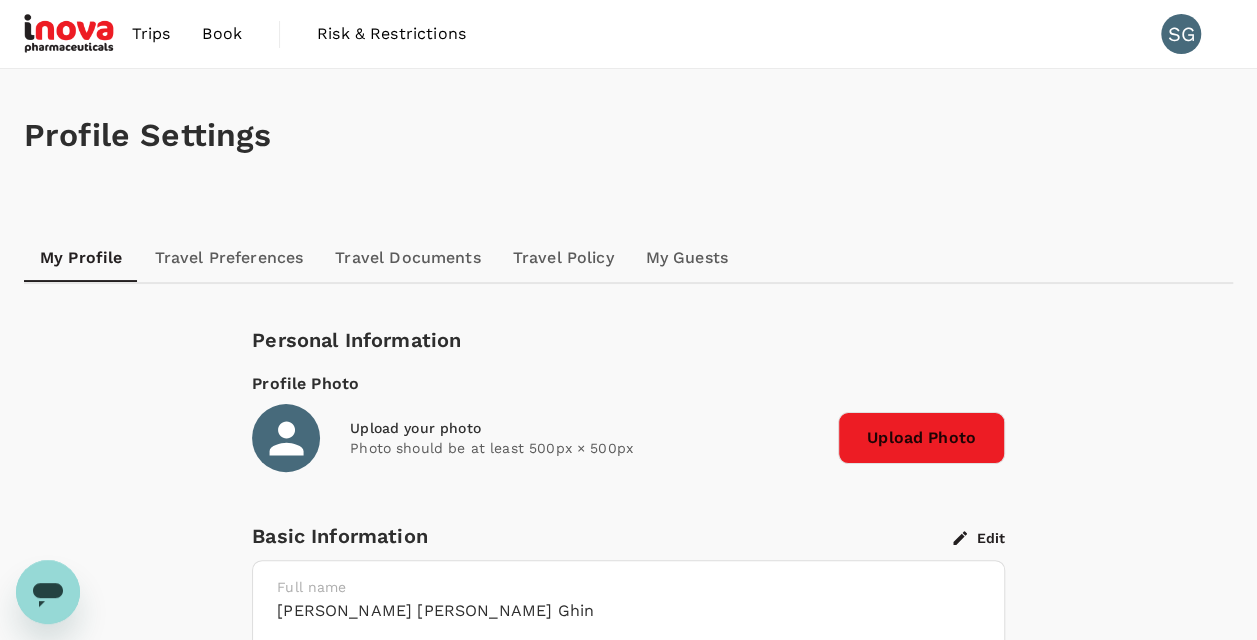 click on "Travel Policy" at bounding box center [563, 258] 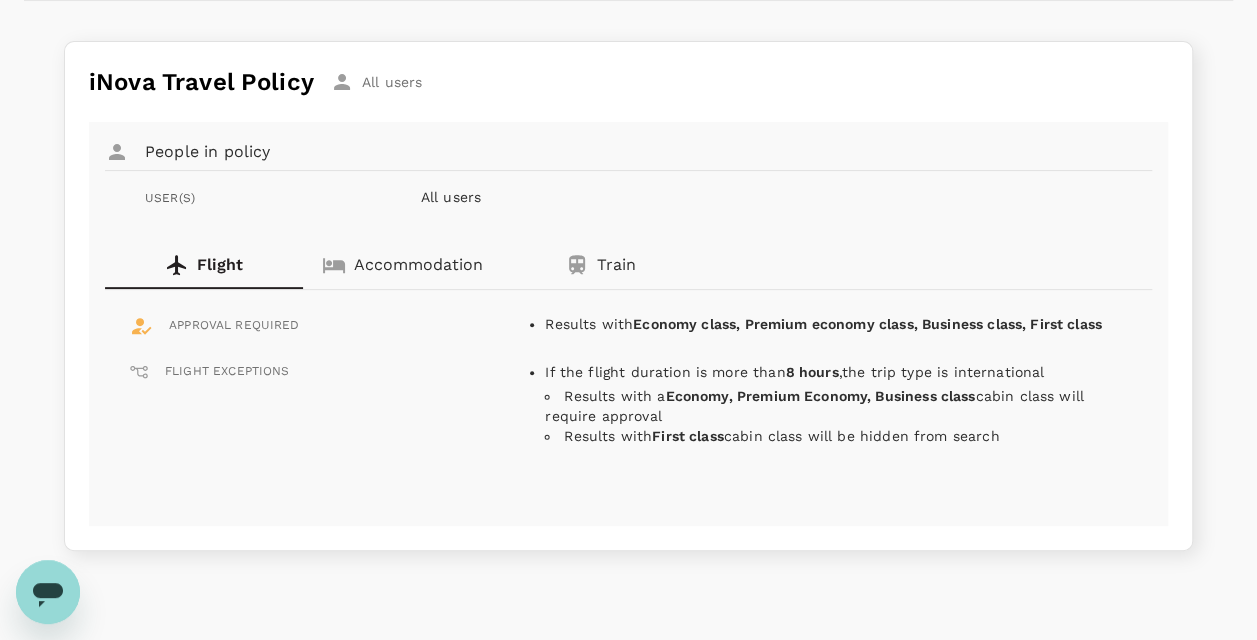 scroll, scrollTop: 0, scrollLeft: 0, axis: both 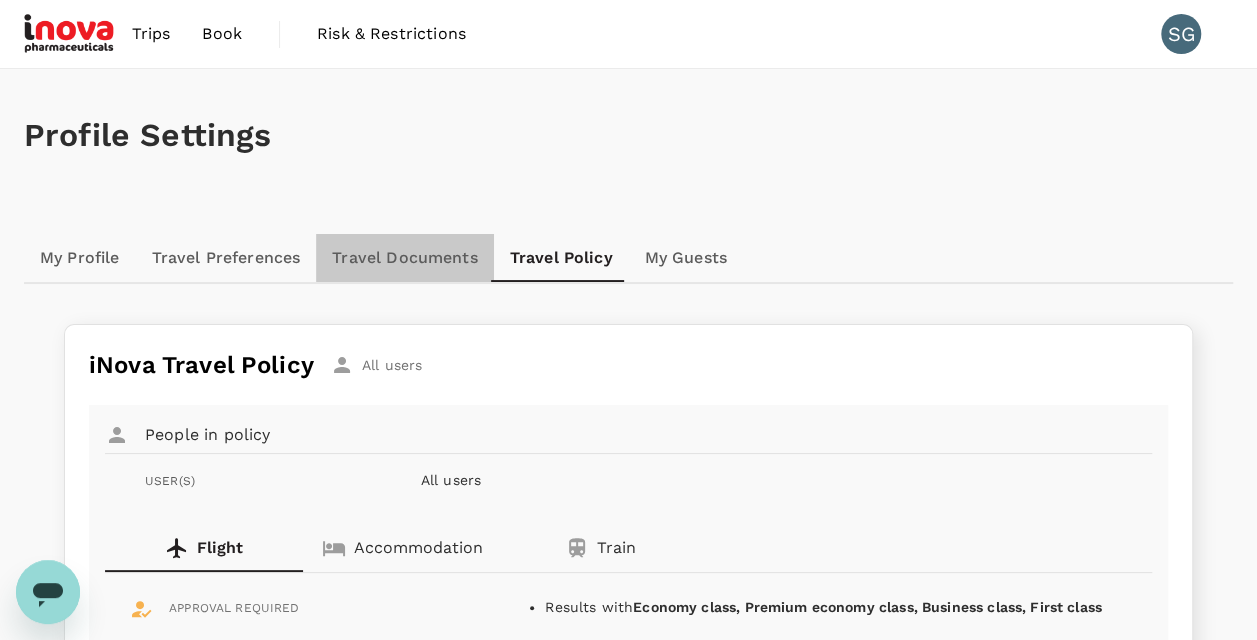 click on "Travel Documents" at bounding box center (404, 258) 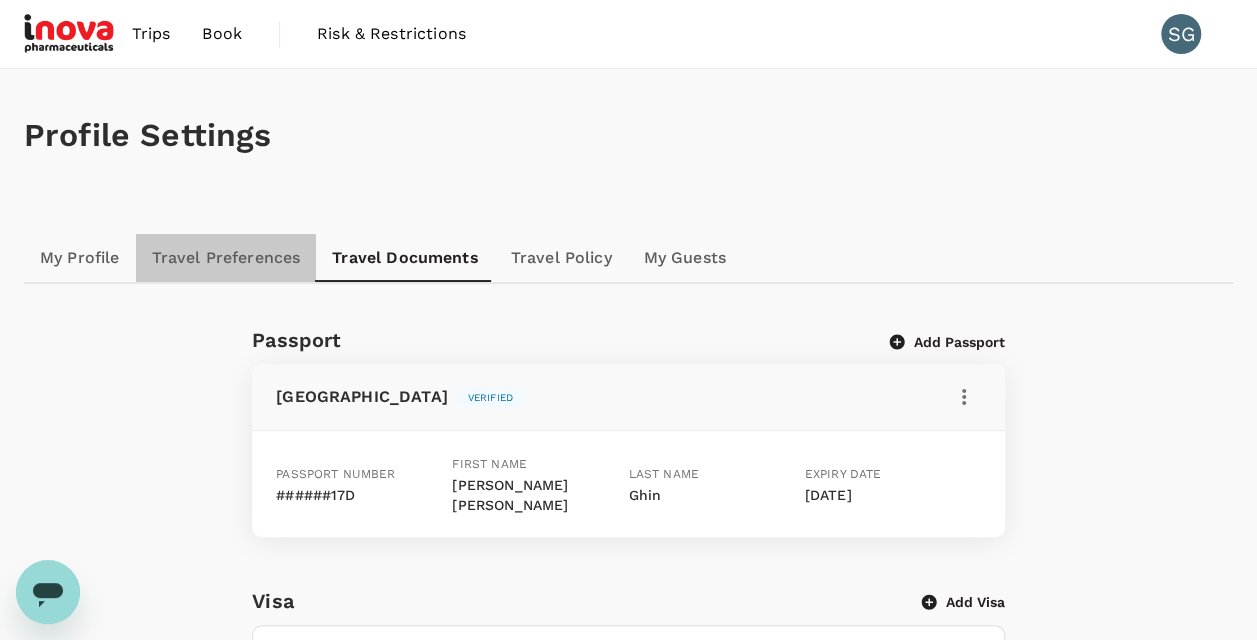 click on "Travel Preferences" at bounding box center [226, 258] 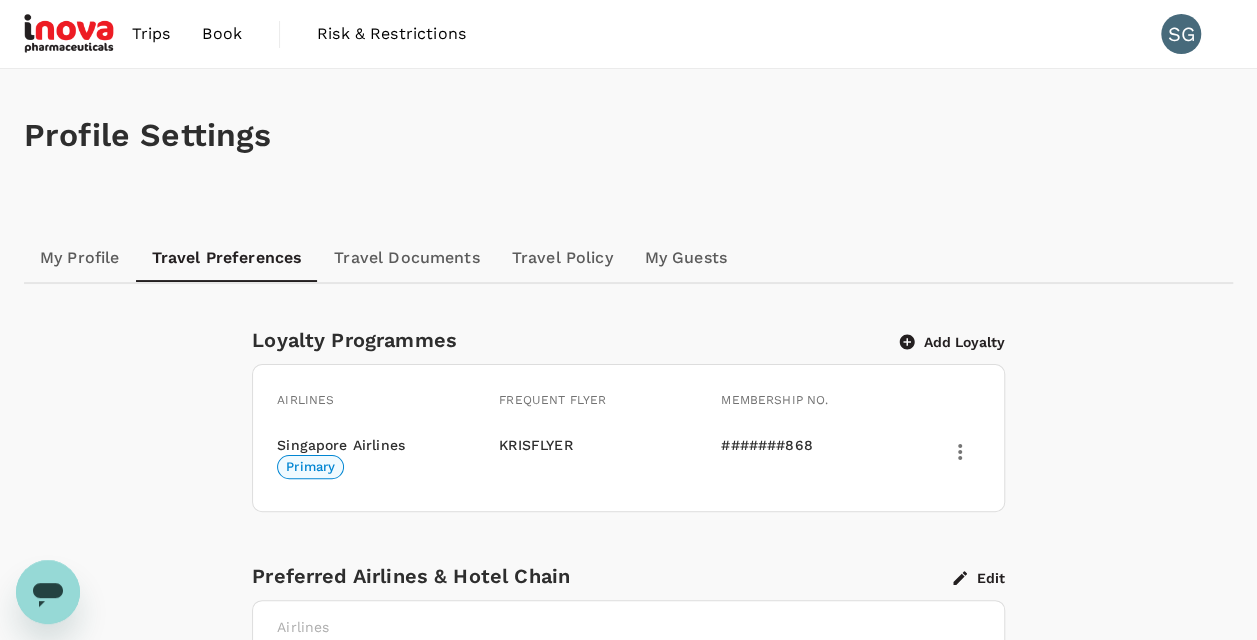 scroll, scrollTop: 100, scrollLeft: 0, axis: vertical 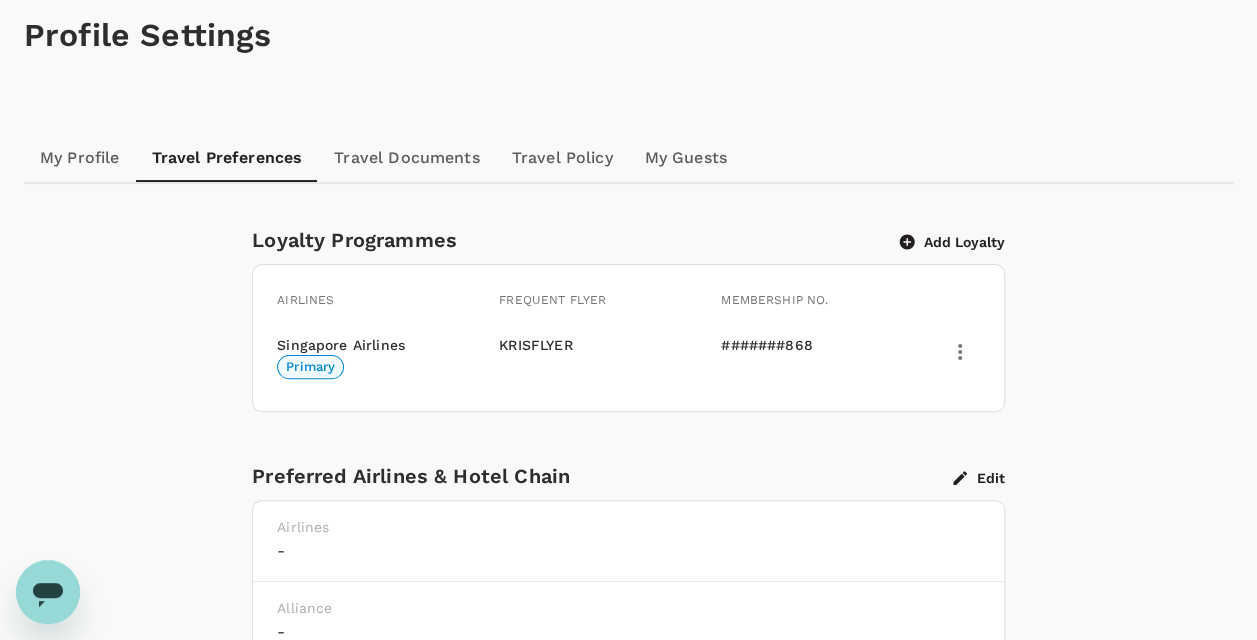 click 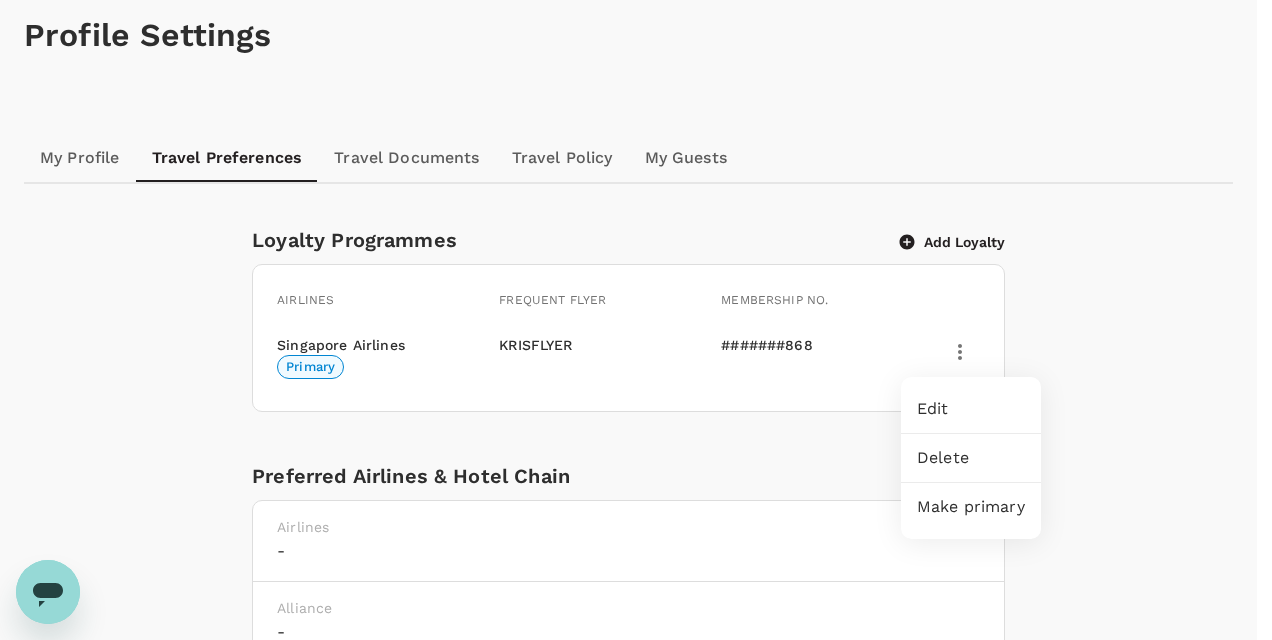 click at bounding box center [636, 320] 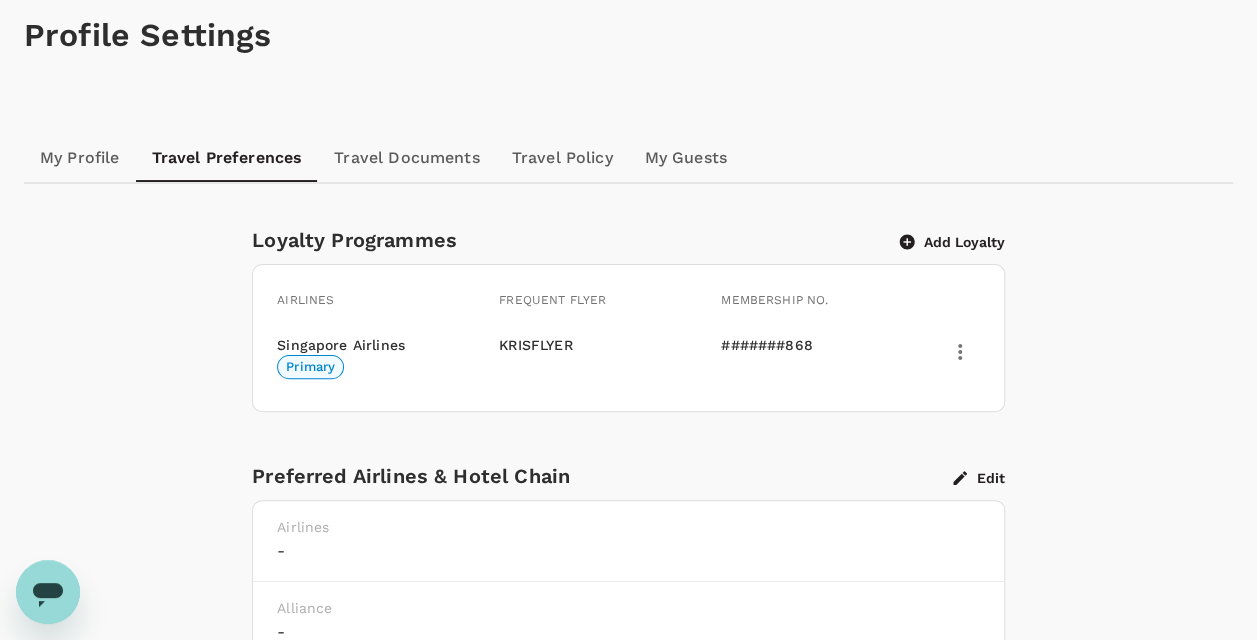 click on "Loyalty Programmes Add Loyalty Airlines Frequent flyer Membership No. Singapore Airlines   Primary KRISFLYER #######868 Preferred Airlines & Hotel Chain Edit Airlines - Alliance - Hotel Chain -" at bounding box center [628, 508] 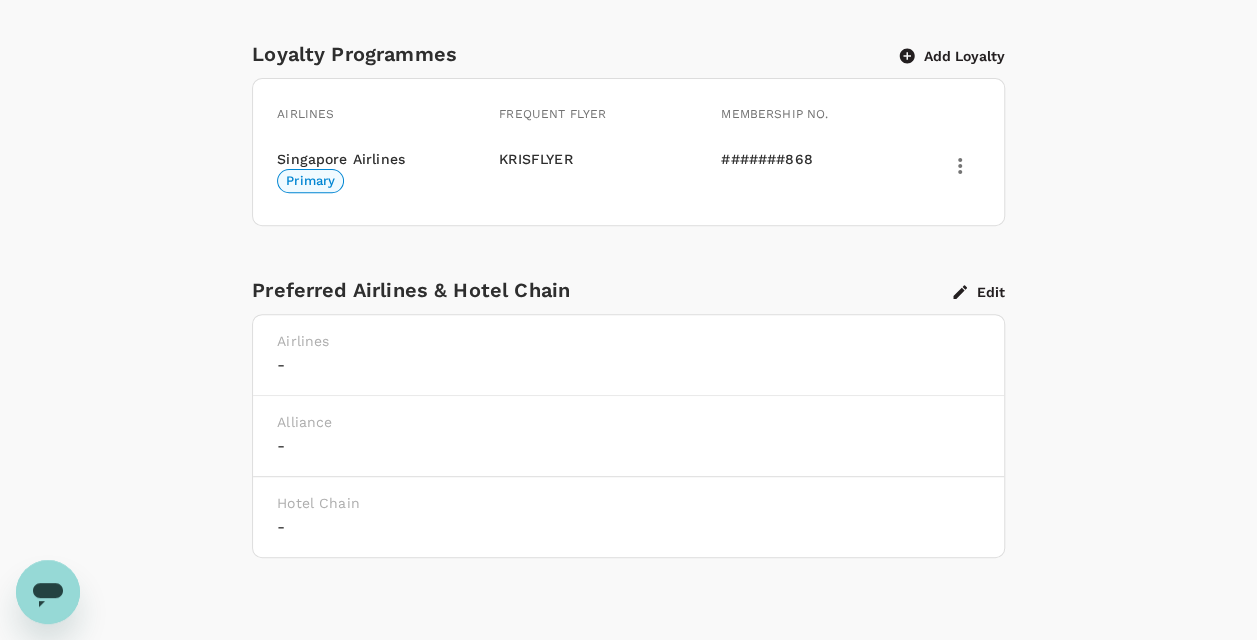 scroll, scrollTop: 400, scrollLeft: 0, axis: vertical 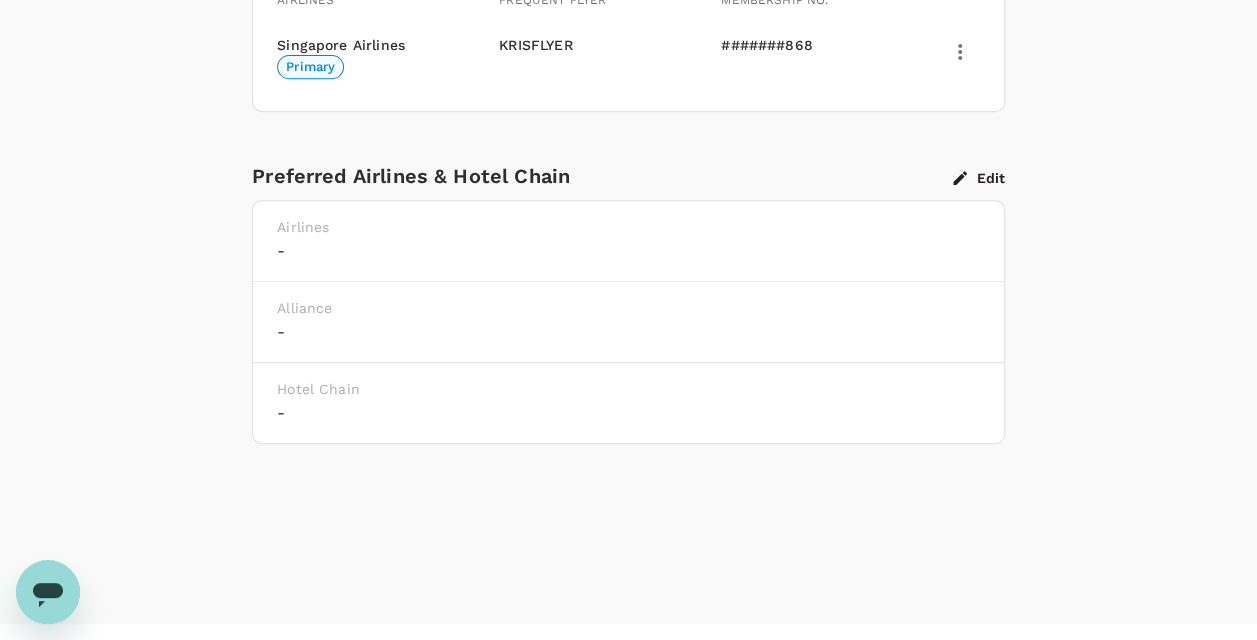 click on "Edit" at bounding box center (979, 178) 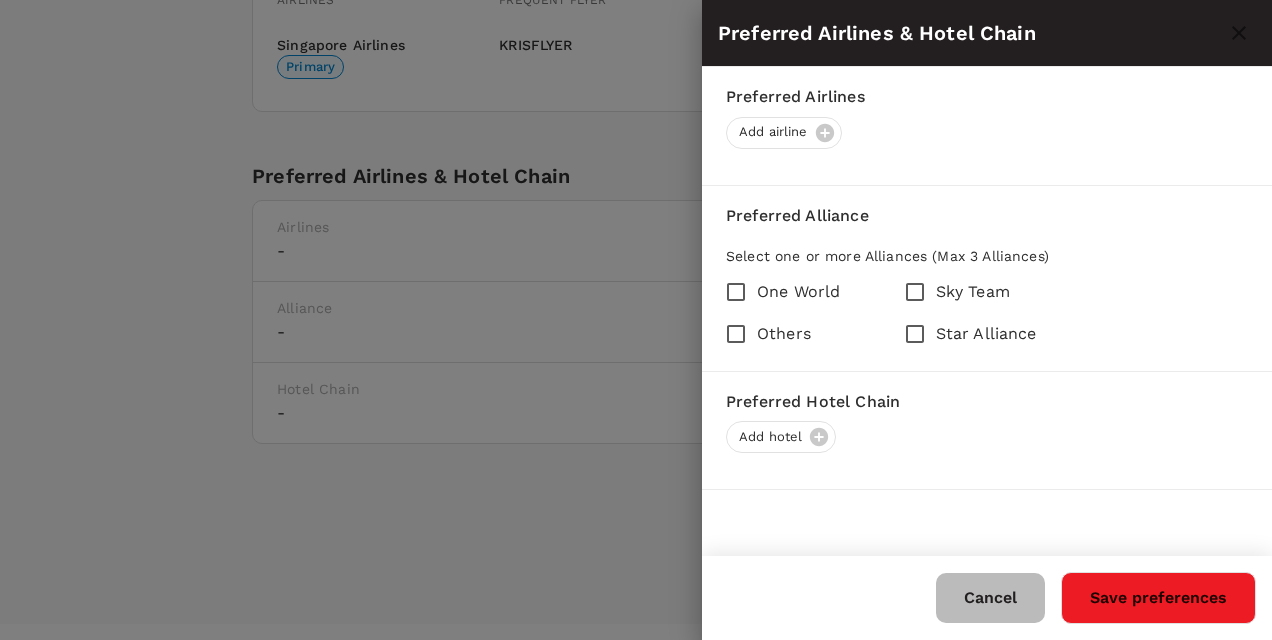 click on "Cancel" at bounding box center (990, 598) 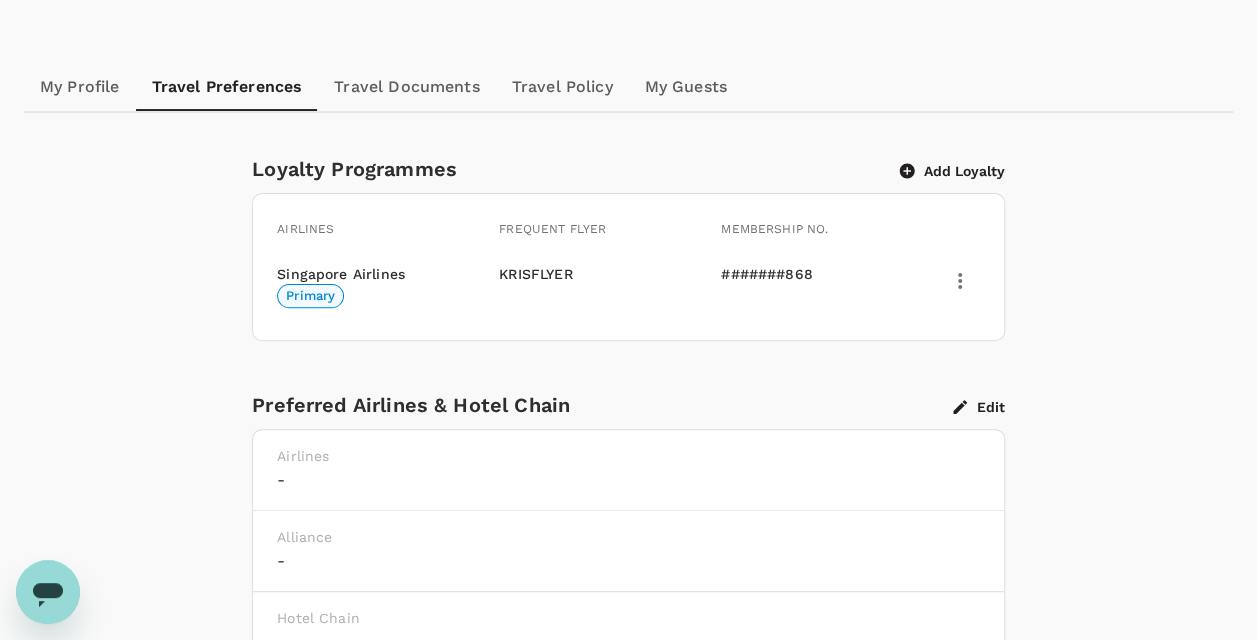 scroll, scrollTop: 0, scrollLeft: 0, axis: both 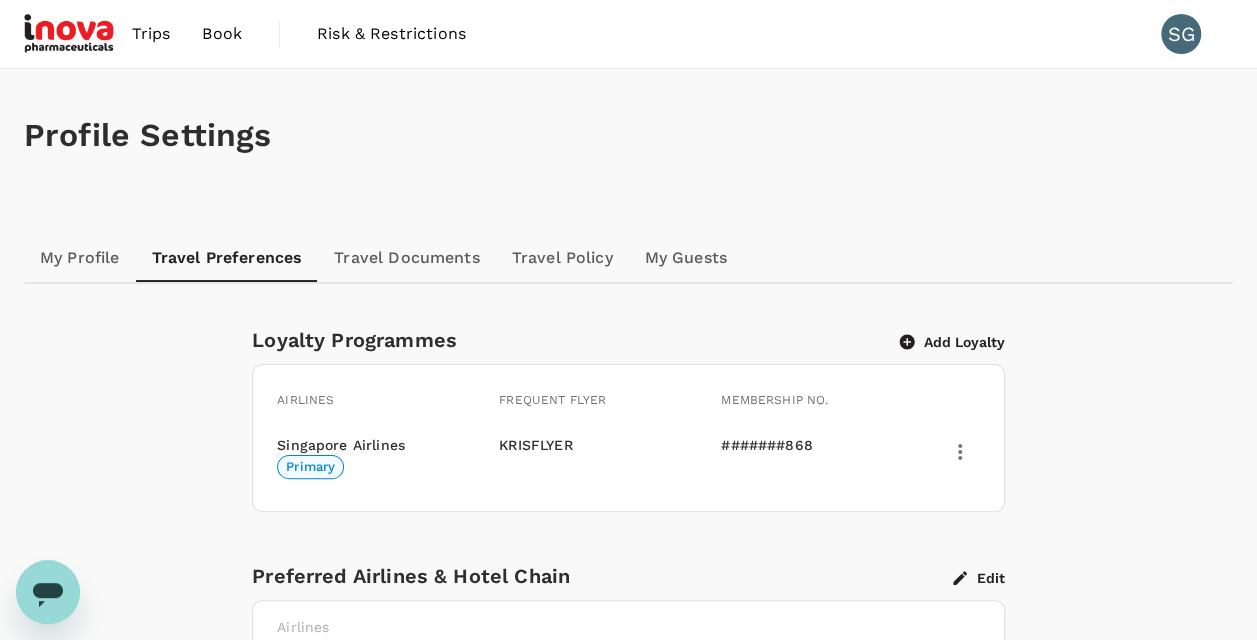 click at bounding box center (70, 34) 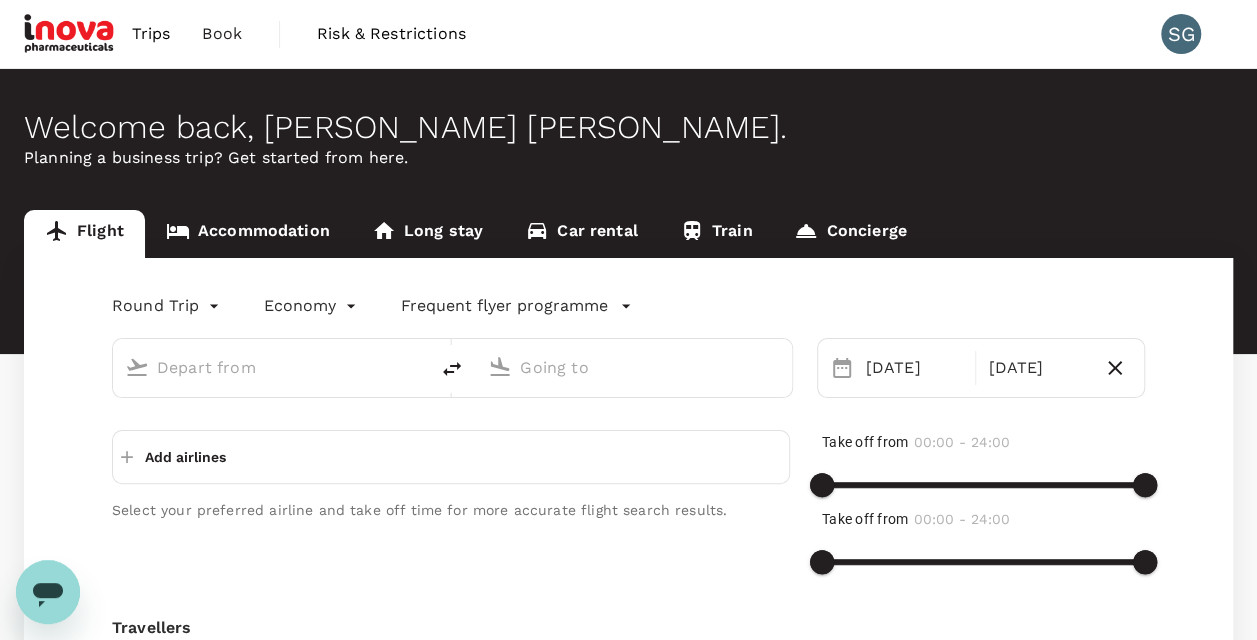 type on "Singapore Changi (SIN)" 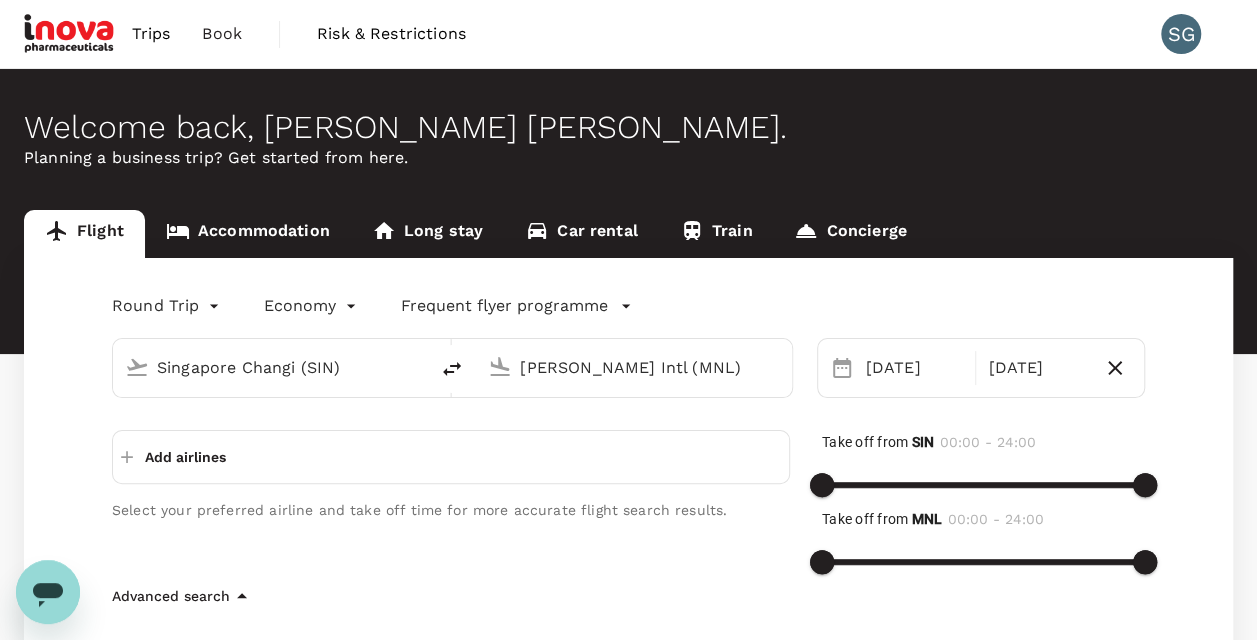 type 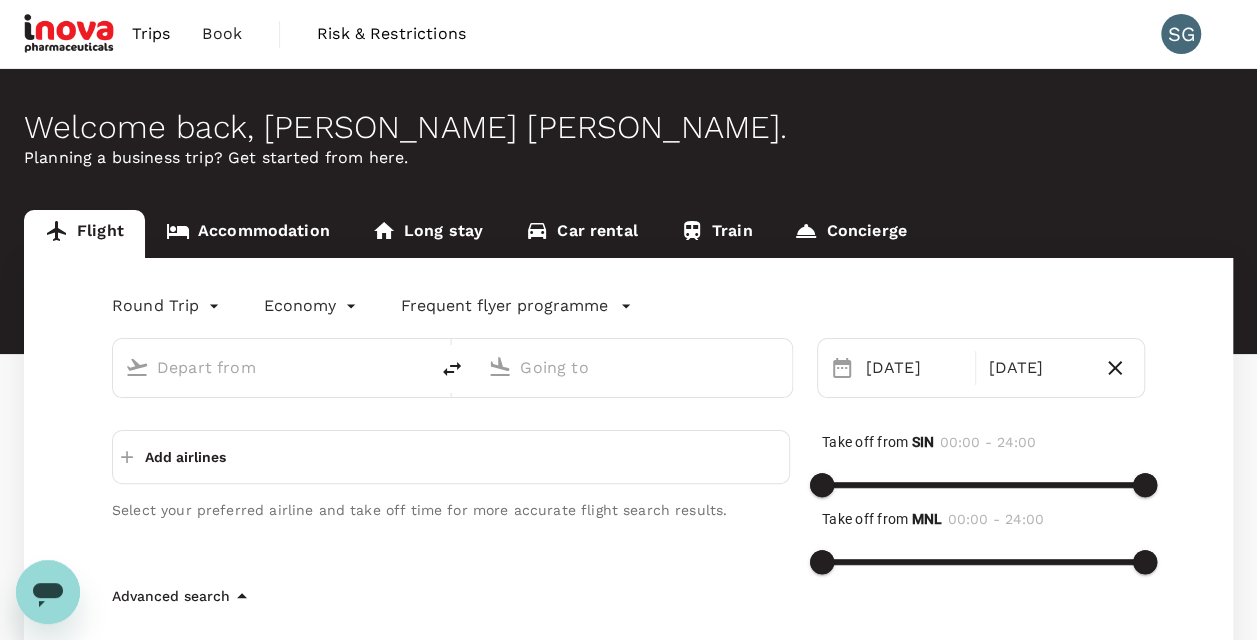 type on "Singapore Changi (SIN)" 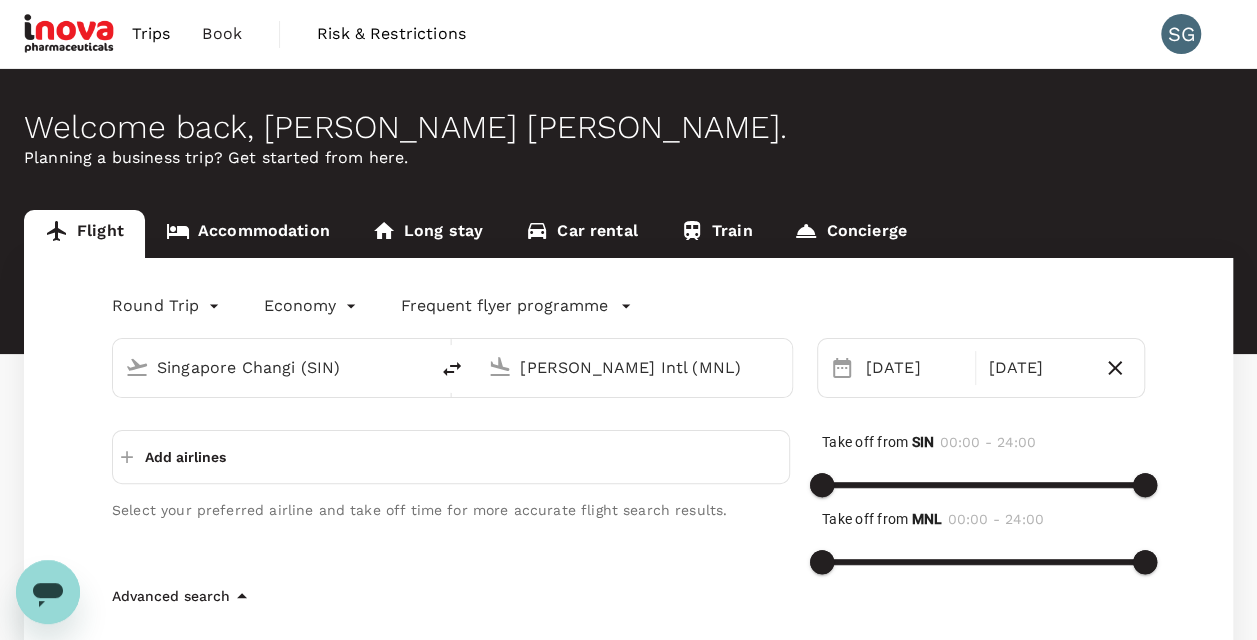 click on "Trips" at bounding box center [151, 34] 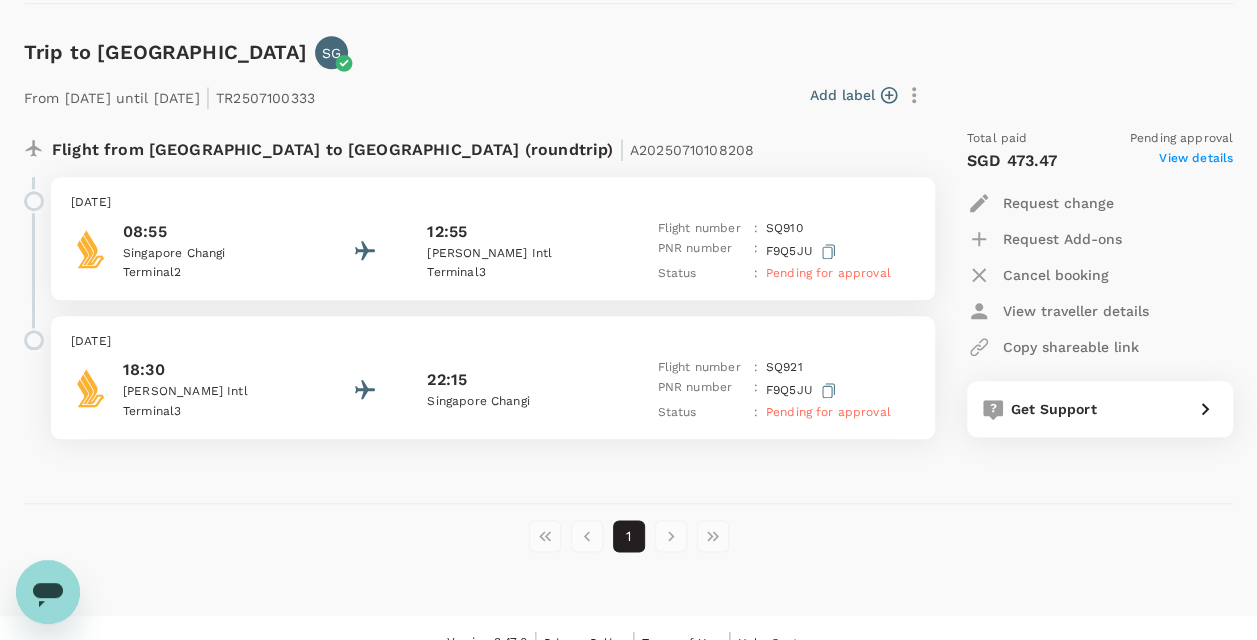 scroll, scrollTop: 900, scrollLeft: 0, axis: vertical 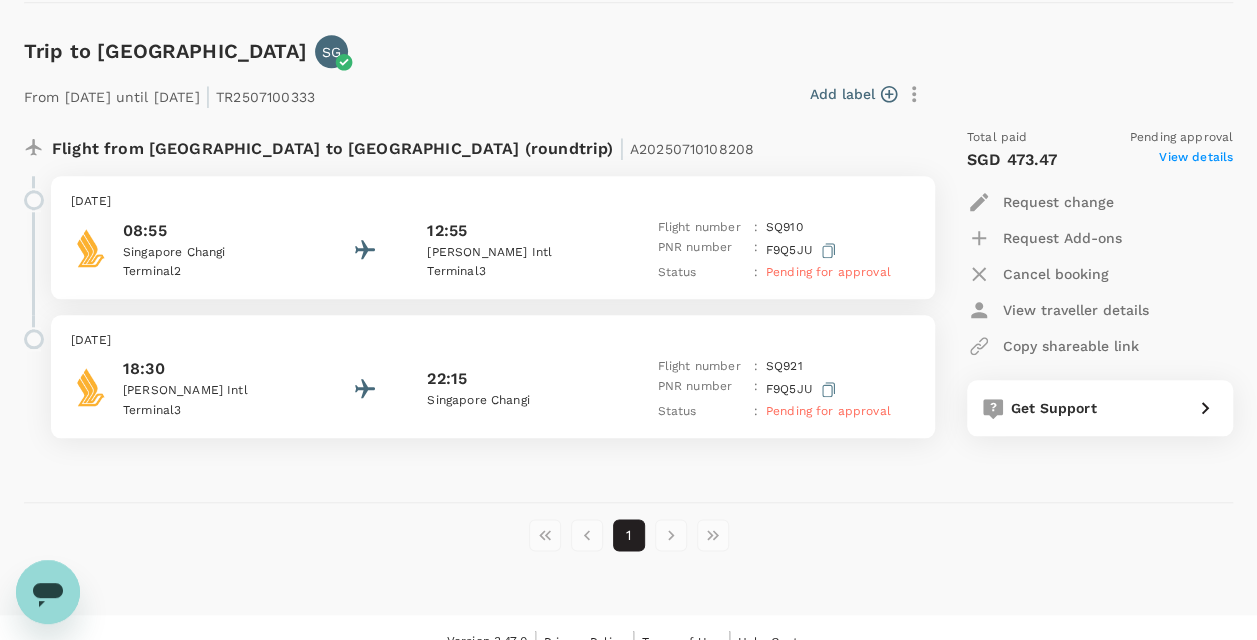 click on "Pending for approval" at bounding box center [828, 272] 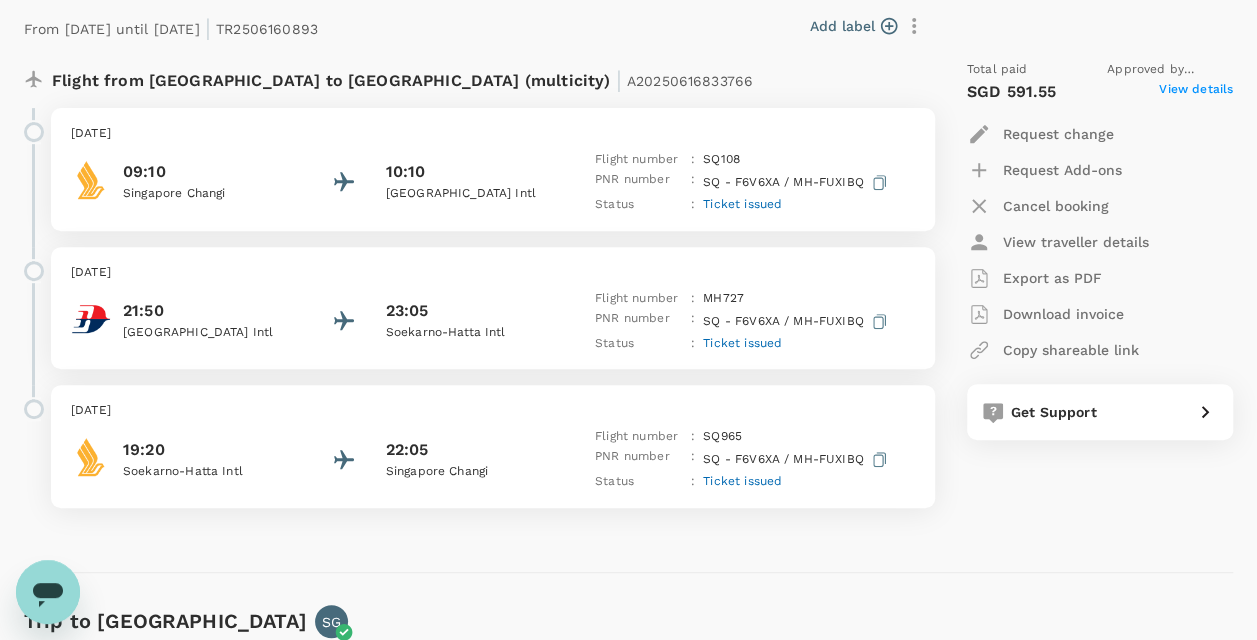 scroll, scrollTop: 300, scrollLeft: 0, axis: vertical 